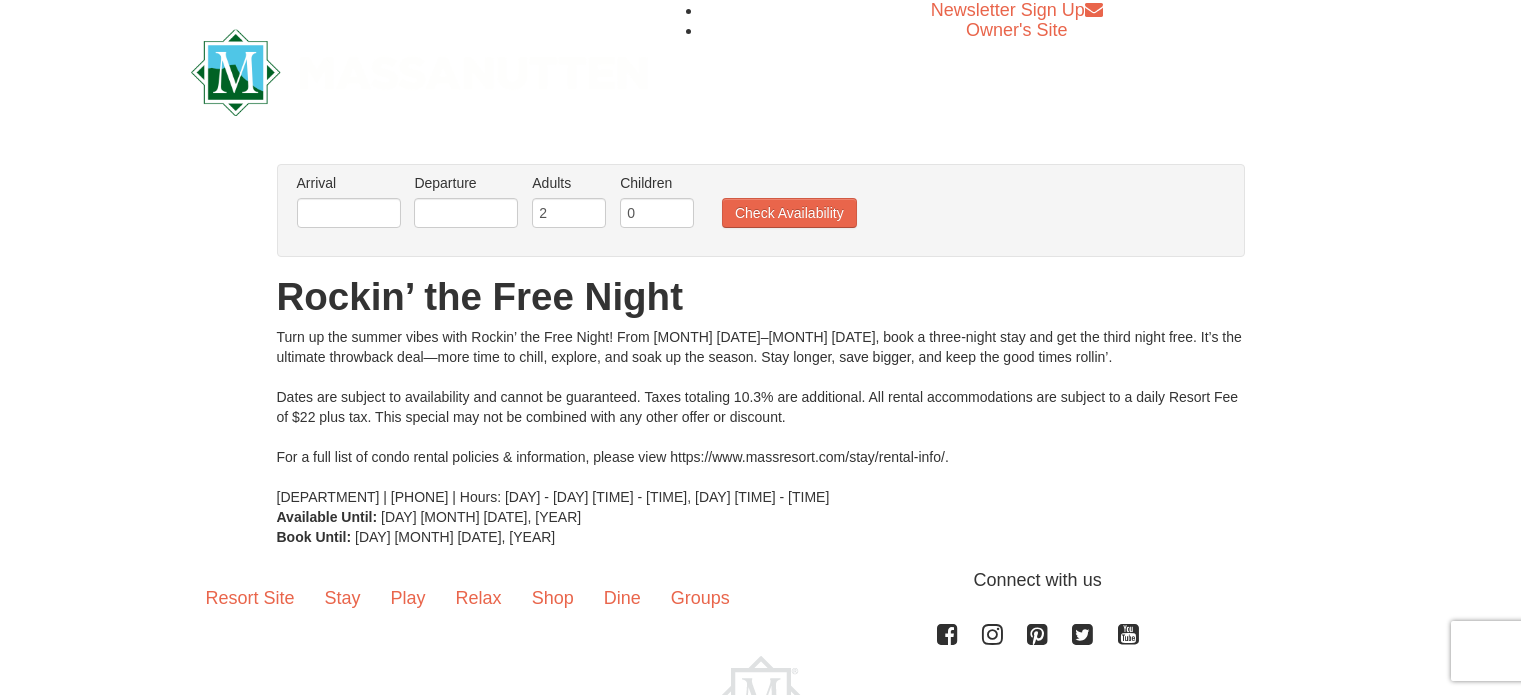 scroll, scrollTop: 0, scrollLeft: 0, axis: both 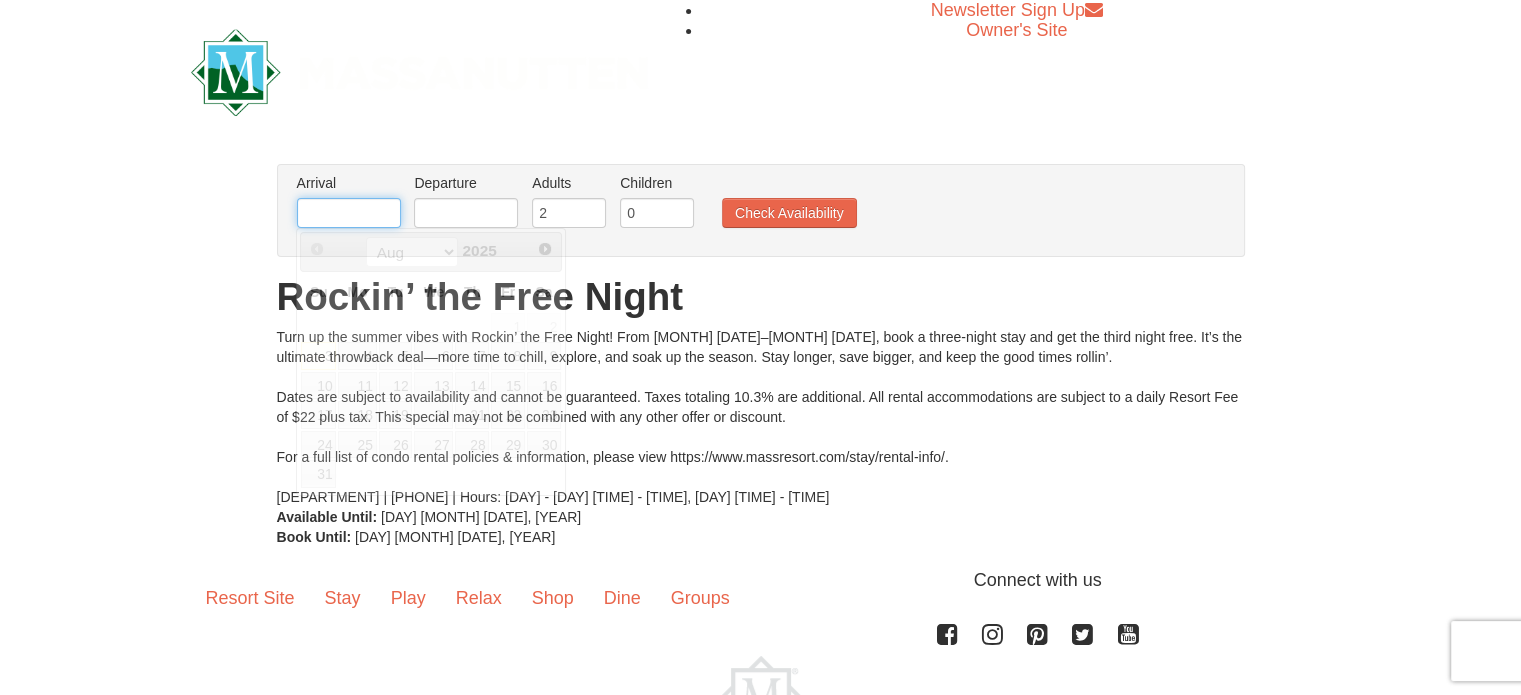 click at bounding box center (349, 213) 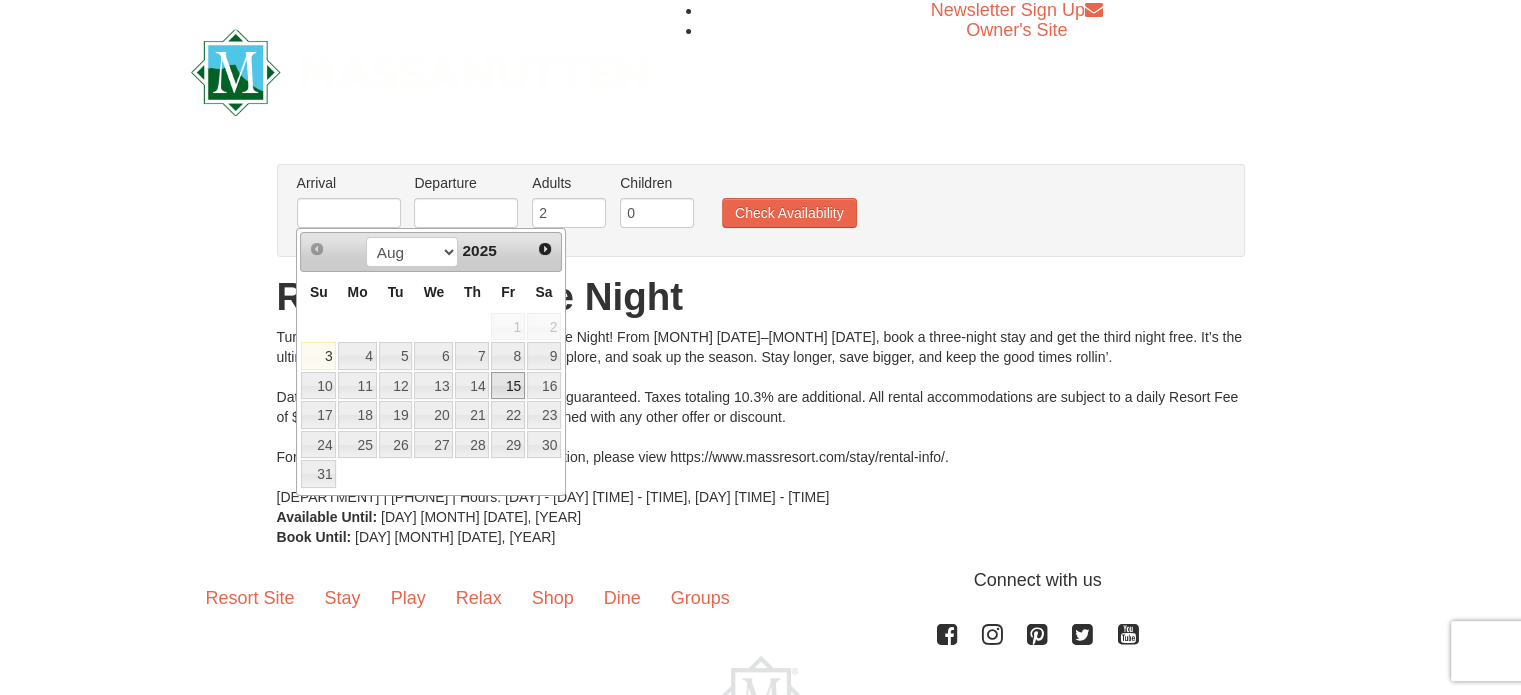 click on "15" at bounding box center [508, 386] 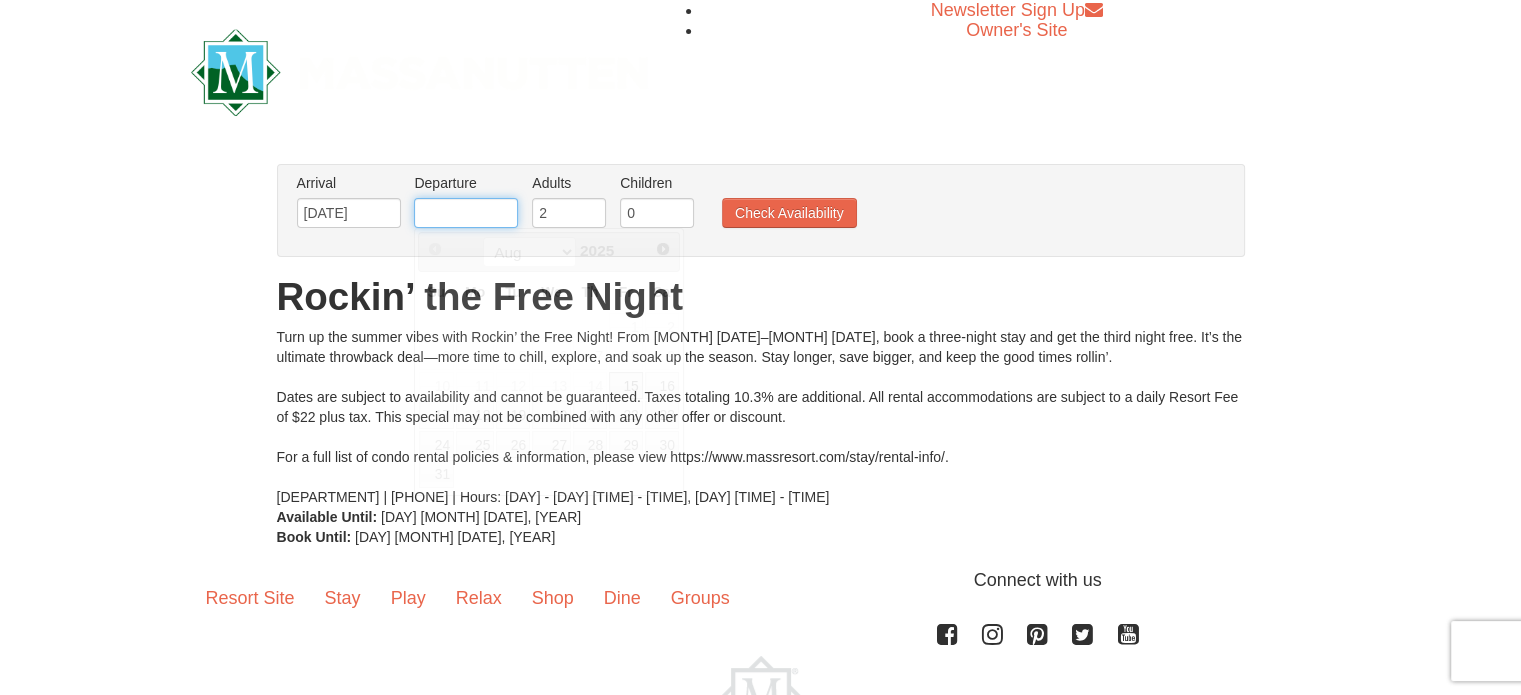 click at bounding box center [466, 213] 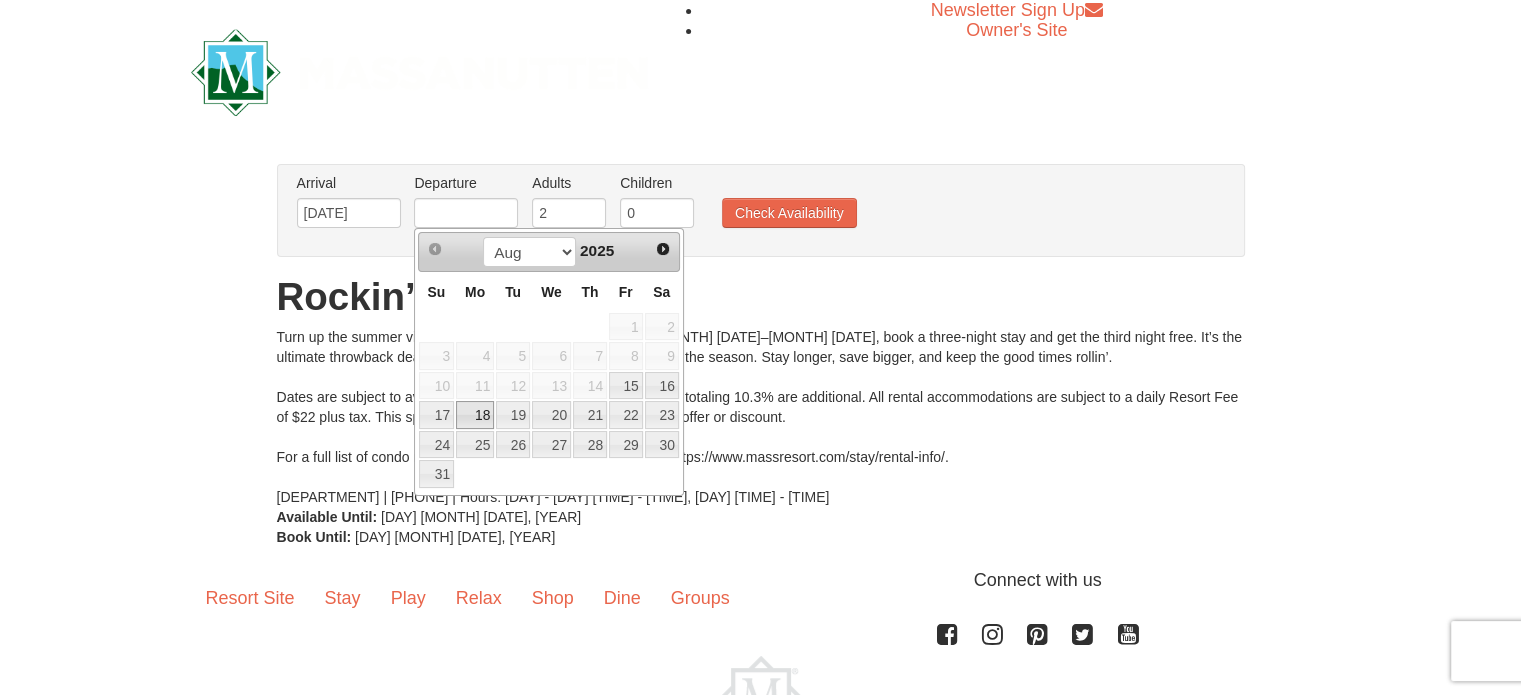 click on "18" at bounding box center (475, 415) 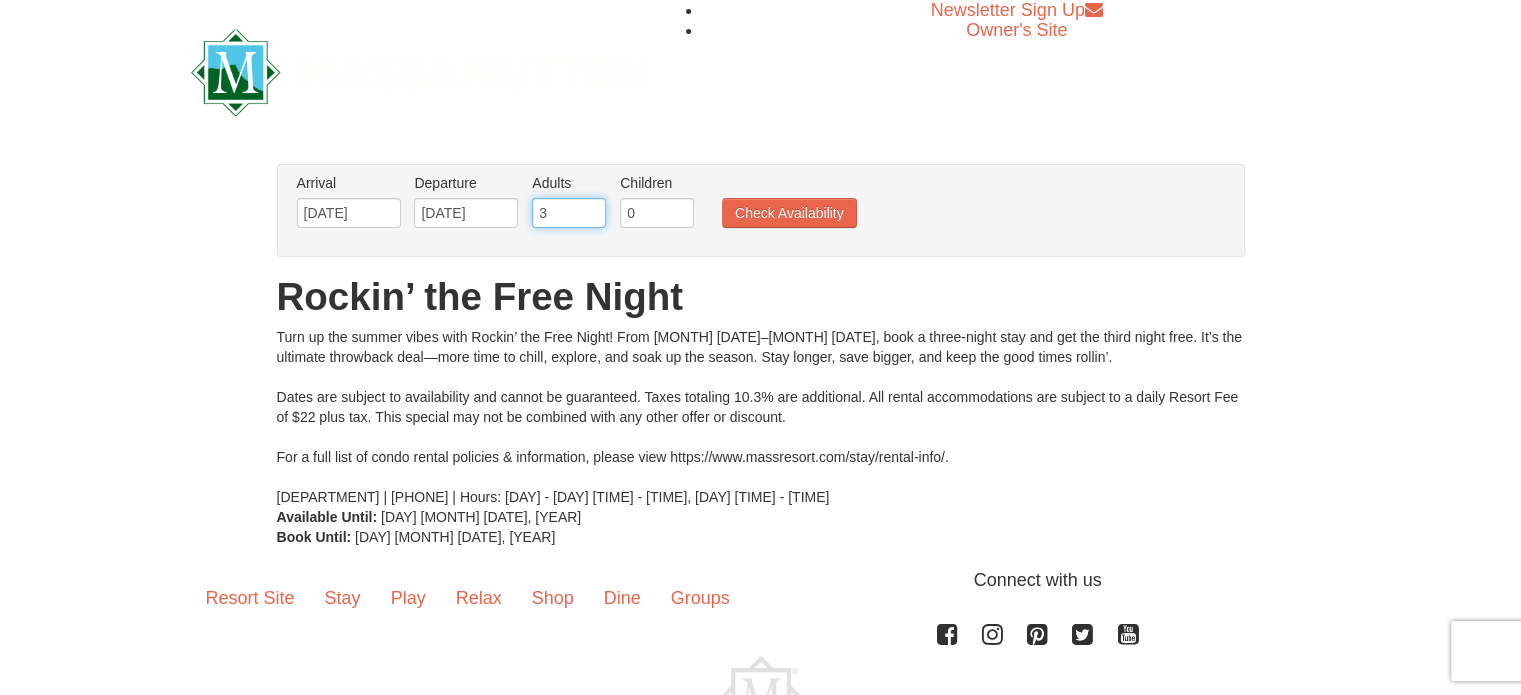 click on "3" at bounding box center (569, 213) 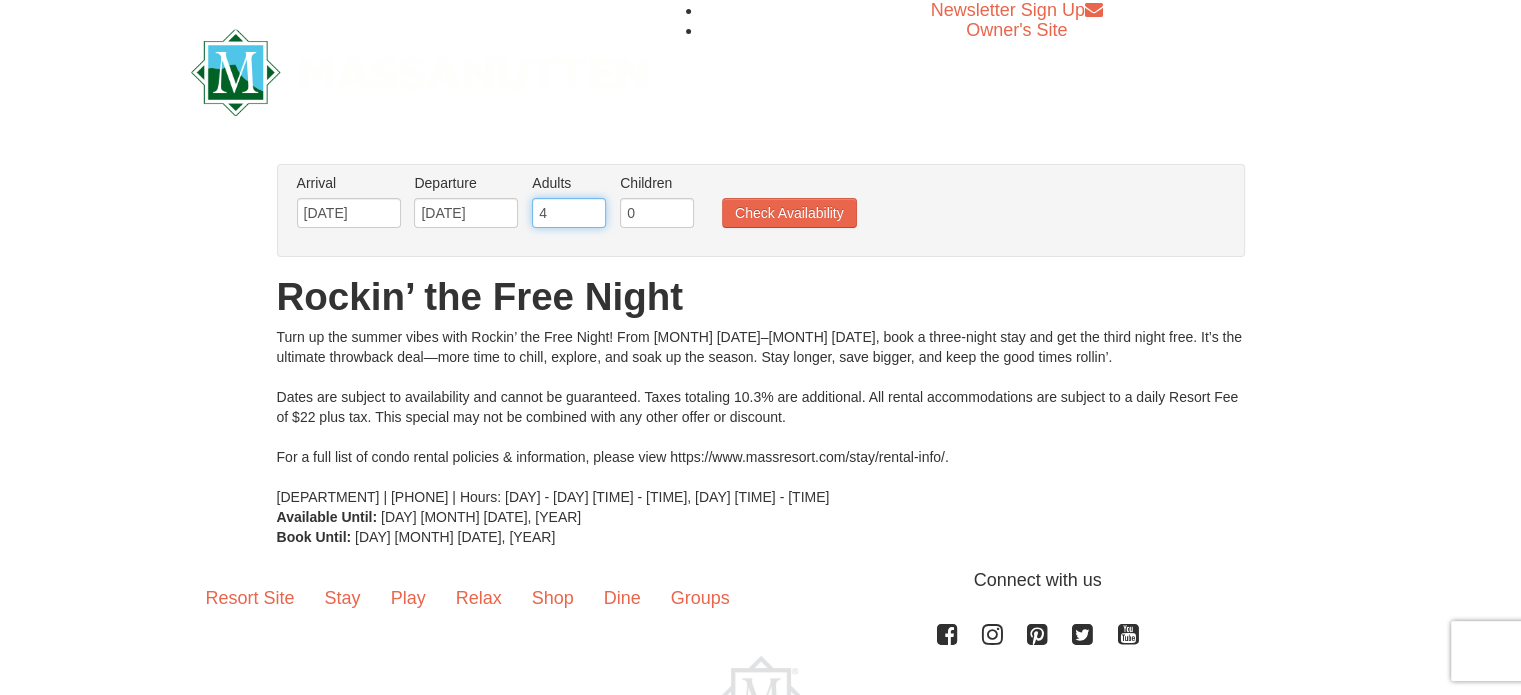 type on "4" 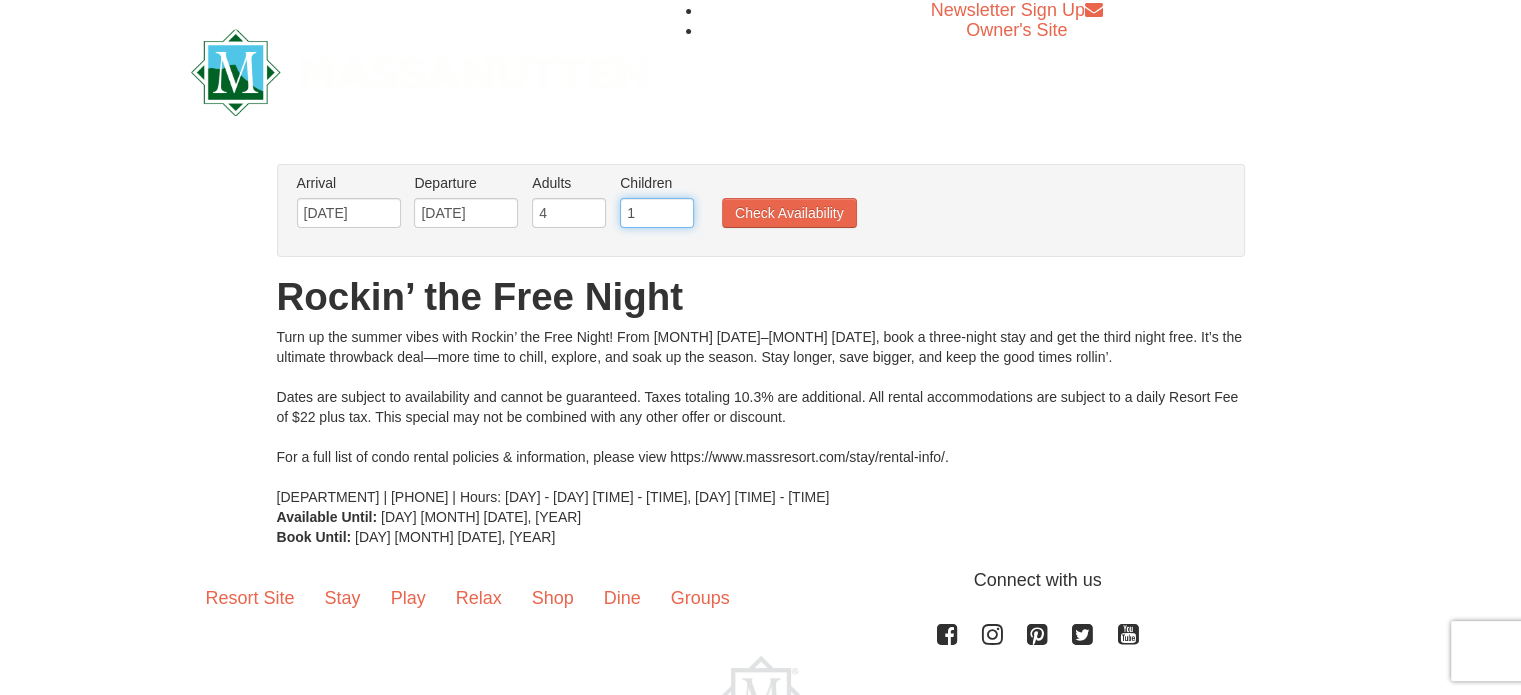 click on "1" at bounding box center (657, 213) 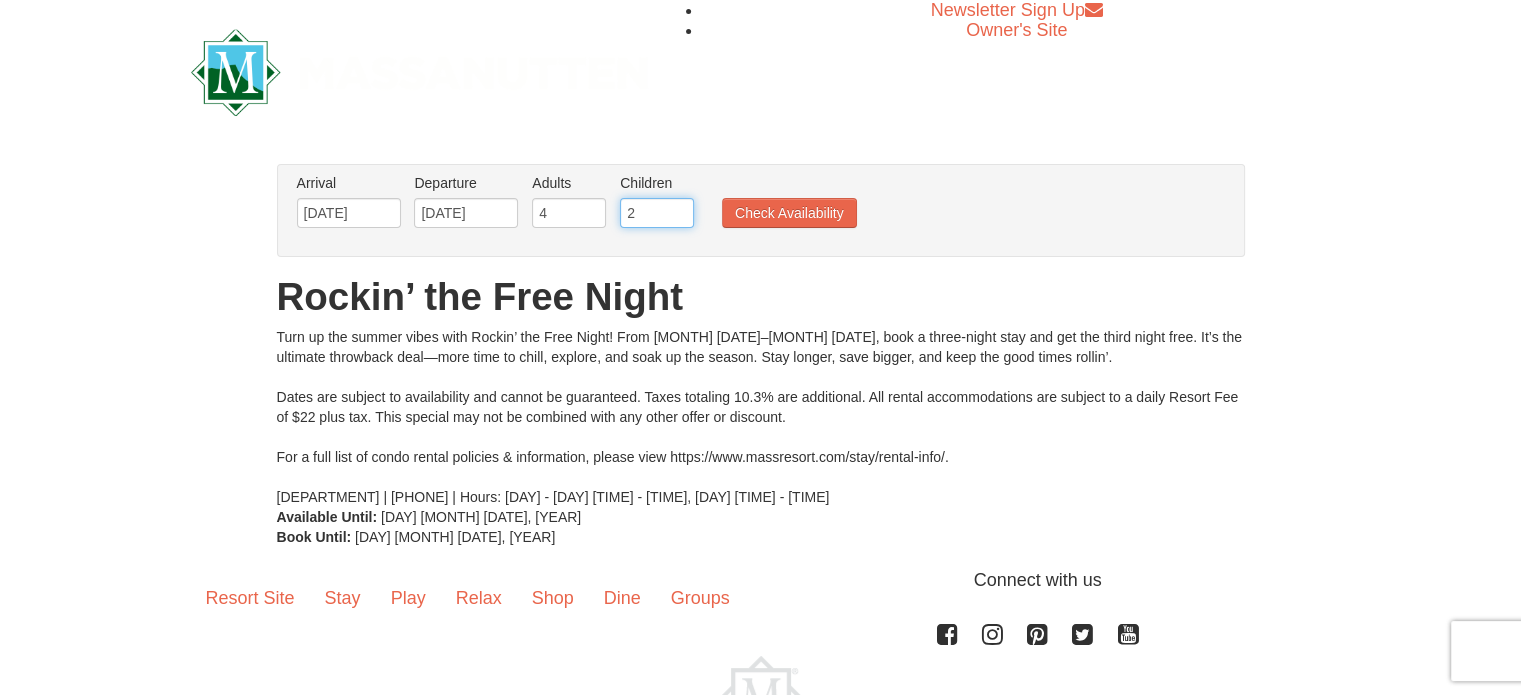type on "2" 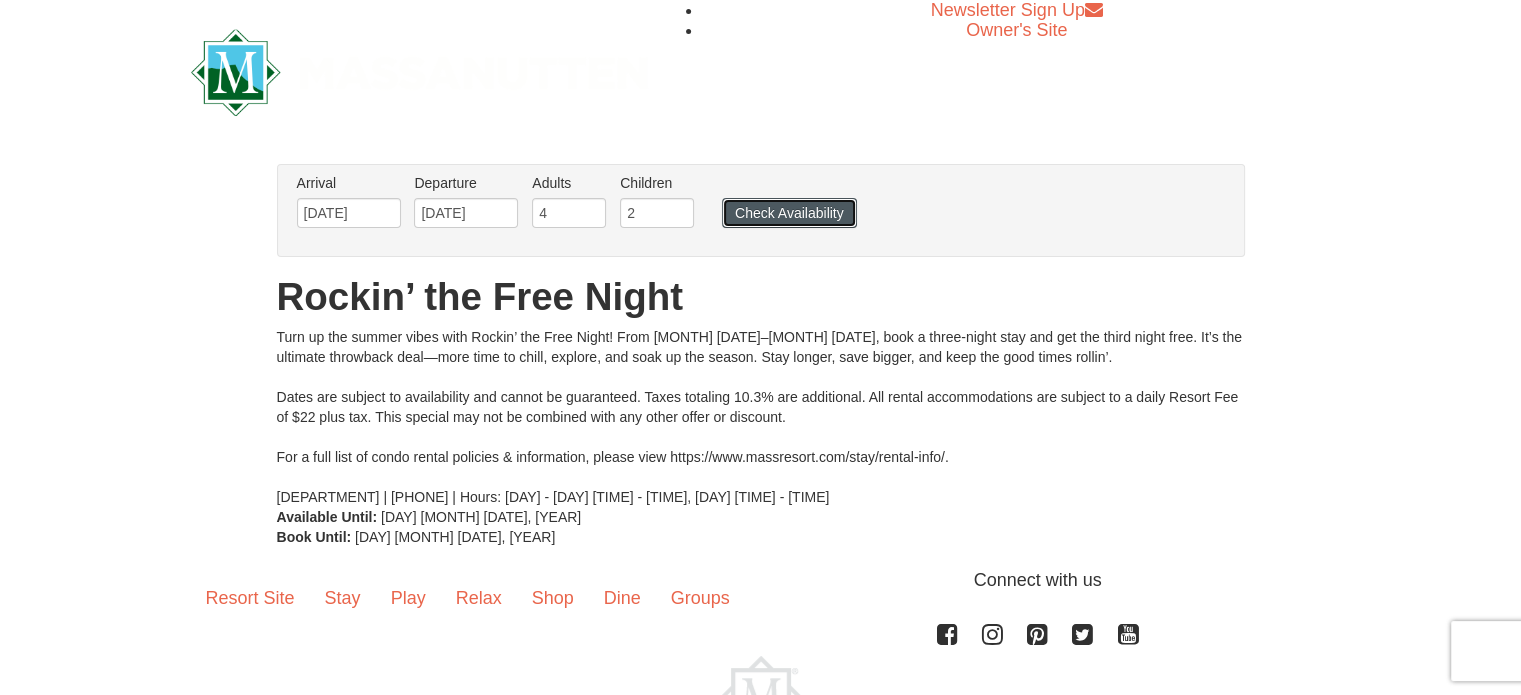 click on "Check Availability" at bounding box center [789, 213] 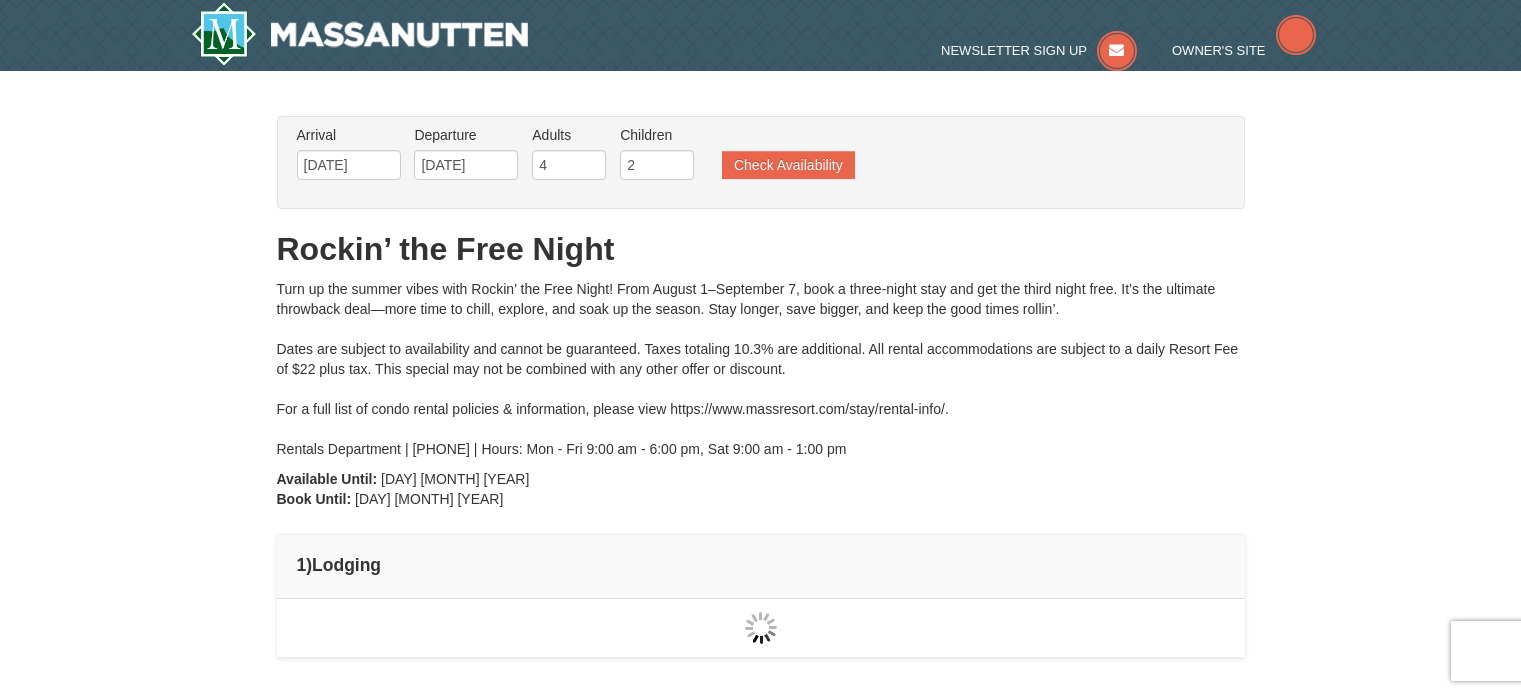 scroll, scrollTop: 0, scrollLeft: 0, axis: both 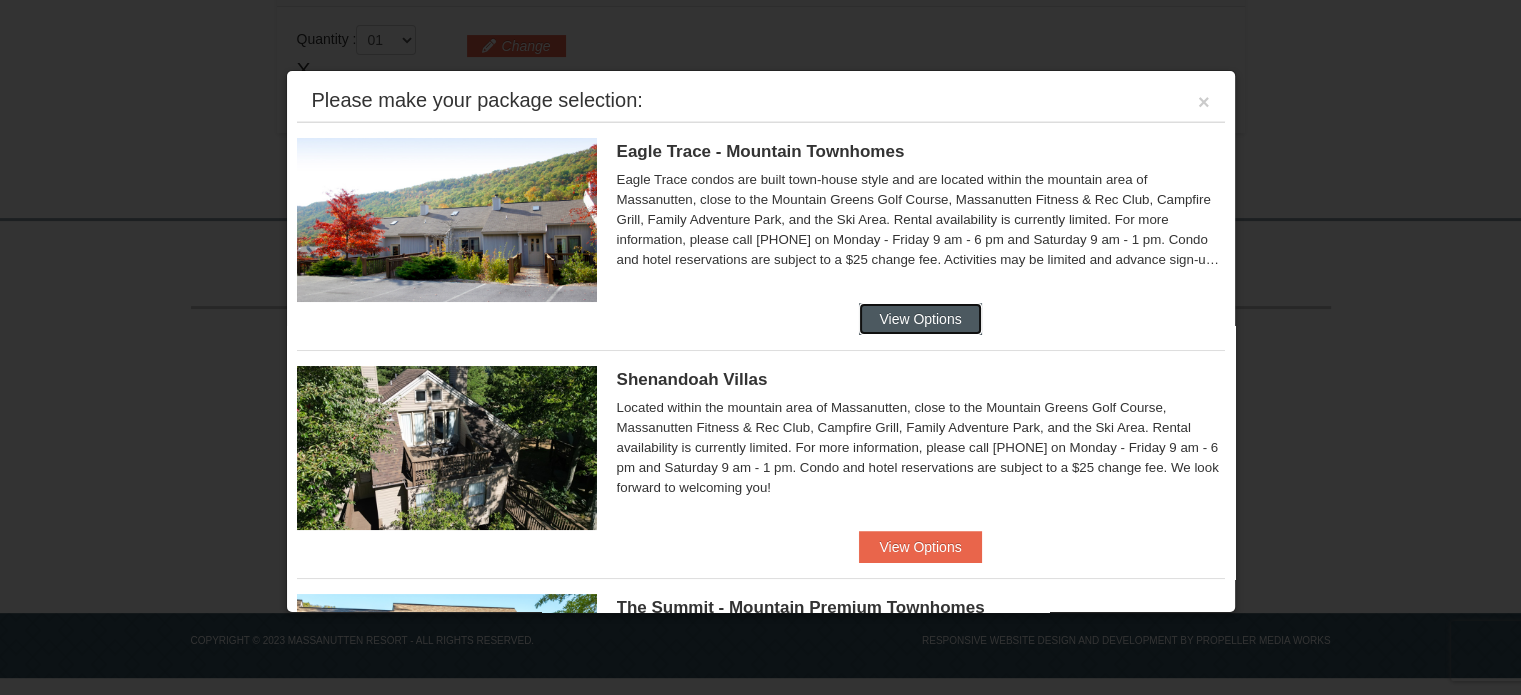 click on "View Options" at bounding box center (920, 319) 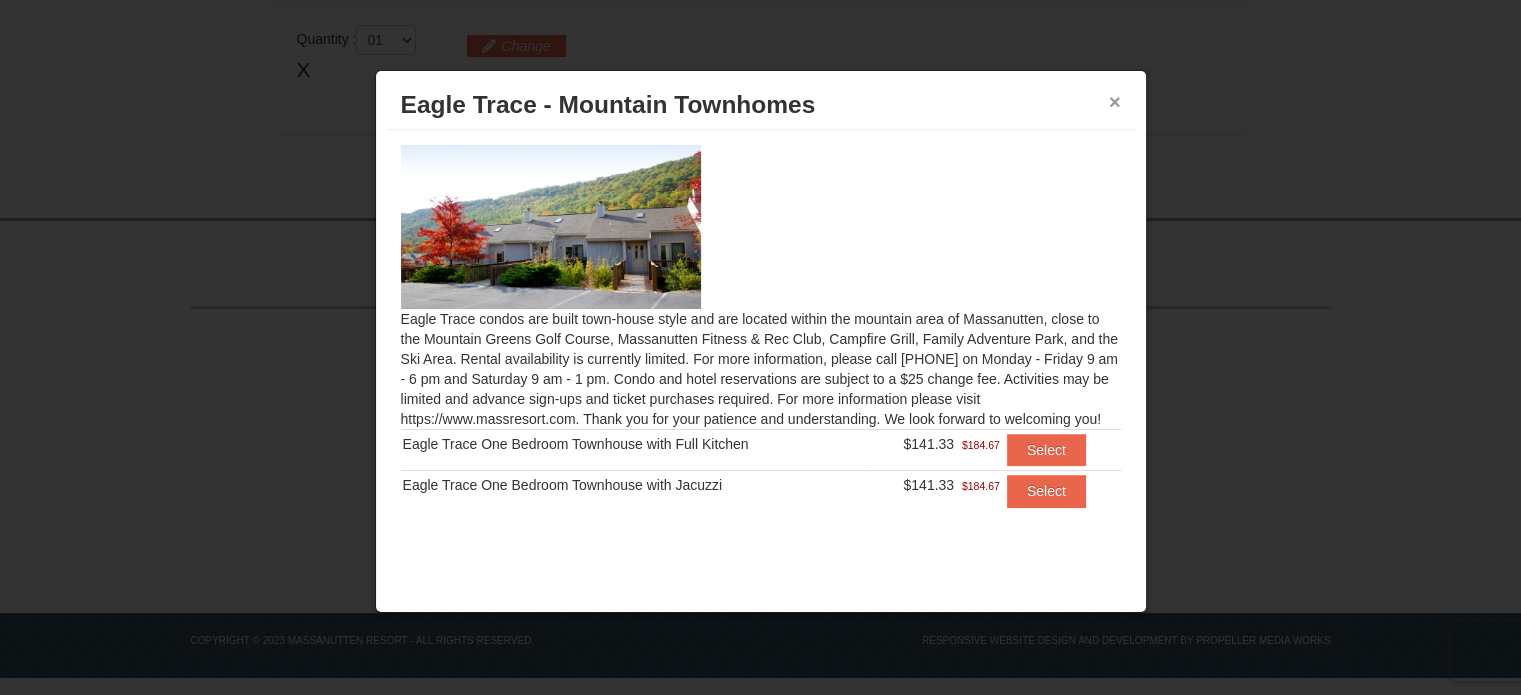 click on "×" at bounding box center (1115, 102) 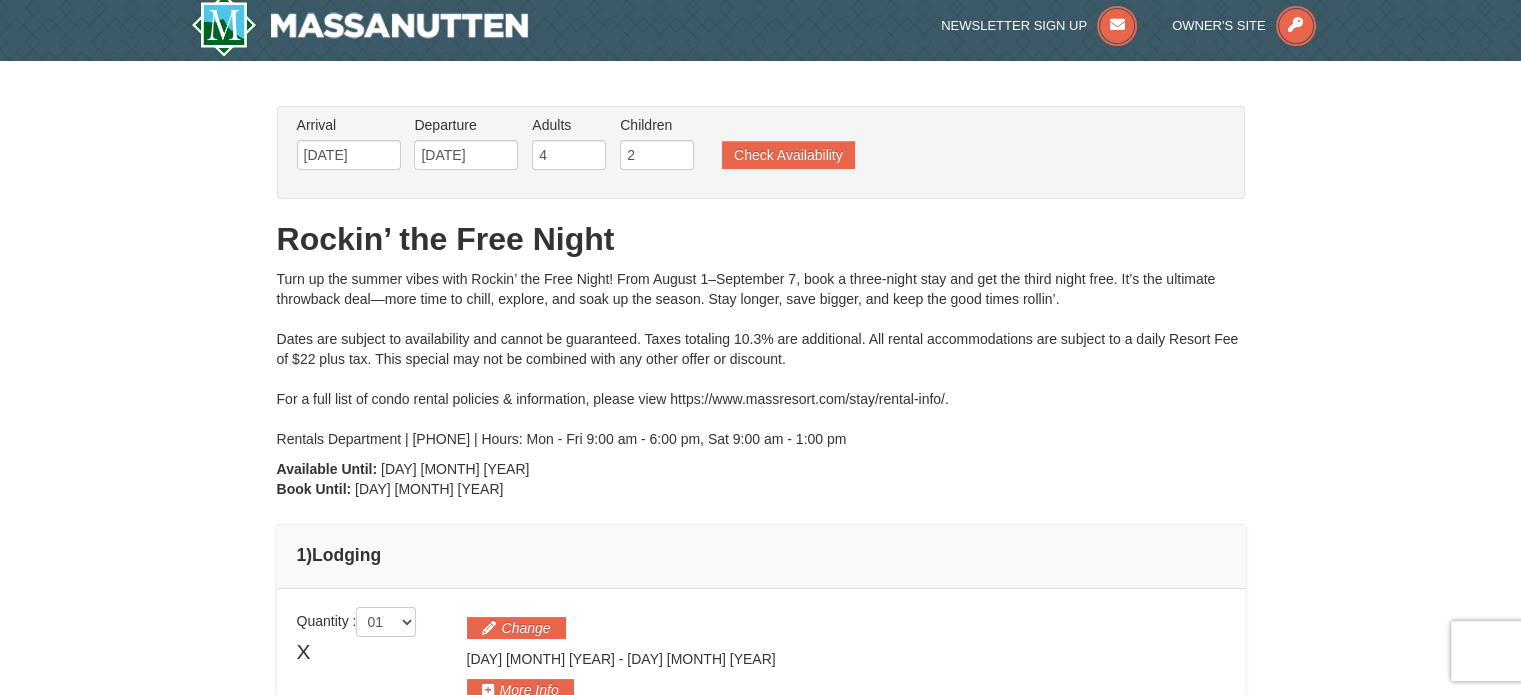 scroll, scrollTop: 8, scrollLeft: 0, axis: vertical 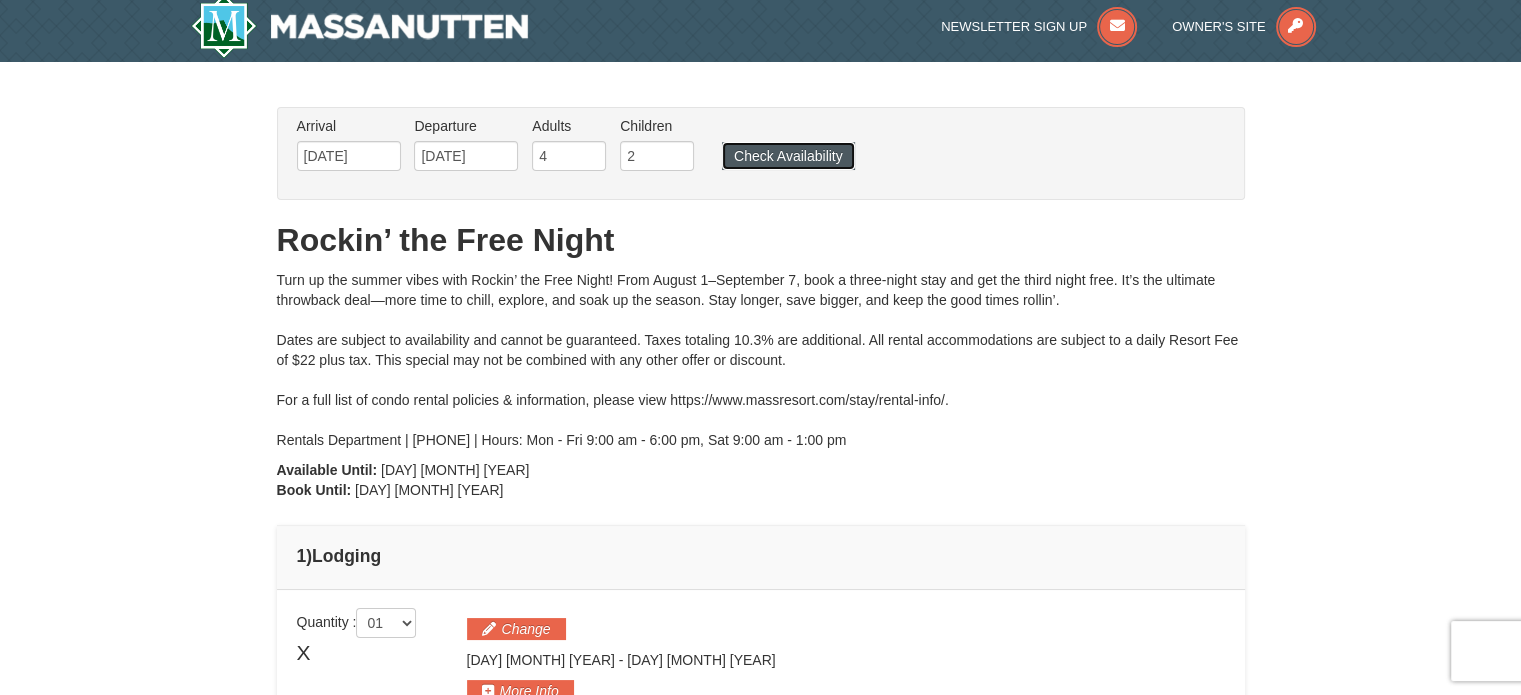 click on "Check Availability" at bounding box center [788, 156] 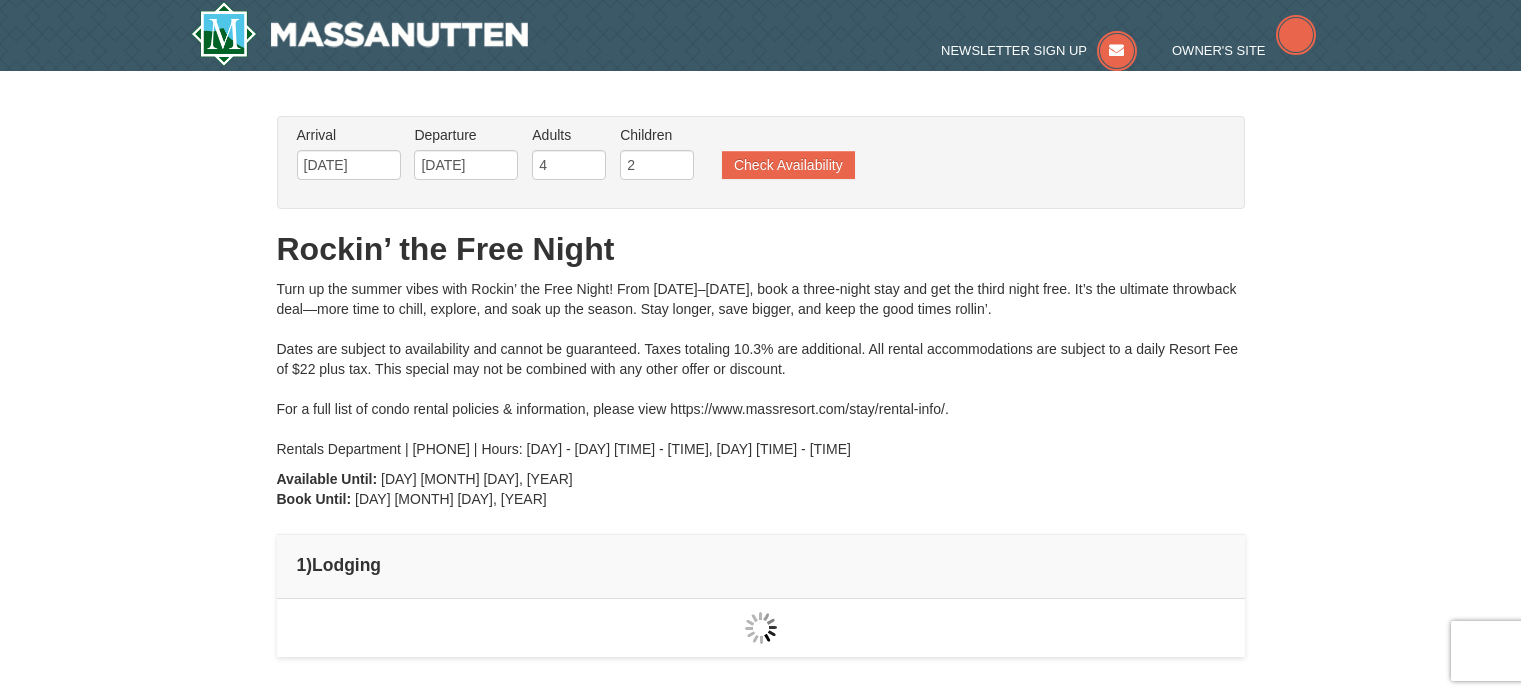 scroll, scrollTop: 119, scrollLeft: 0, axis: vertical 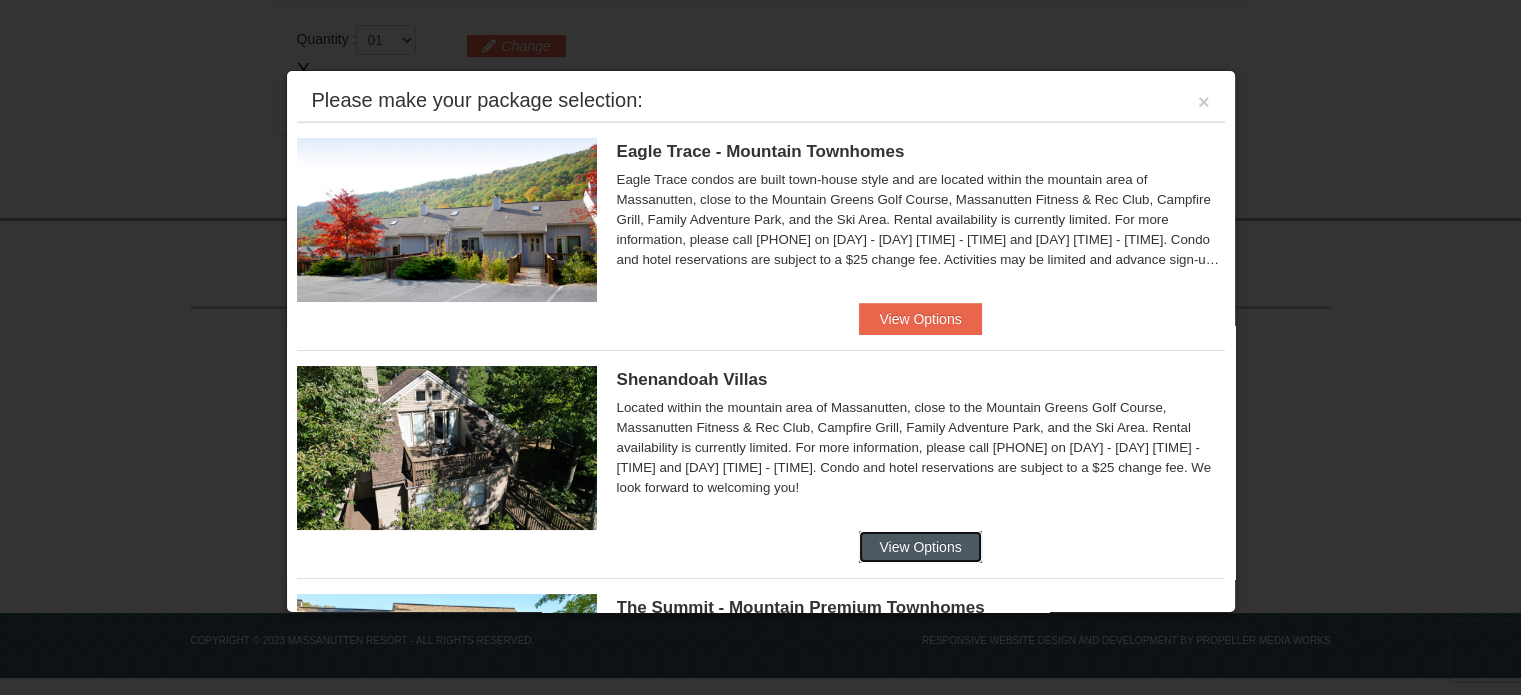click on "View Options" at bounding box center [920, 547] 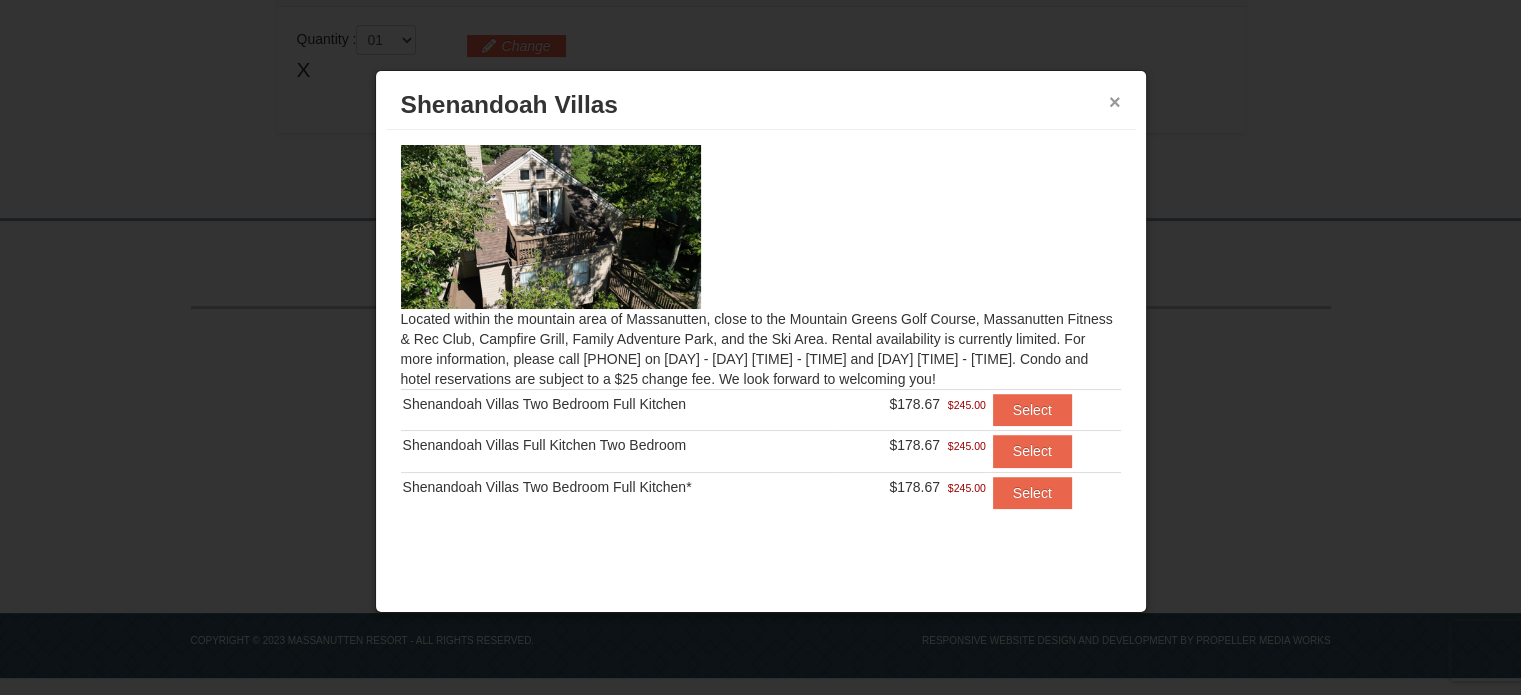 click on "×" at bounding box center [1115, 102] 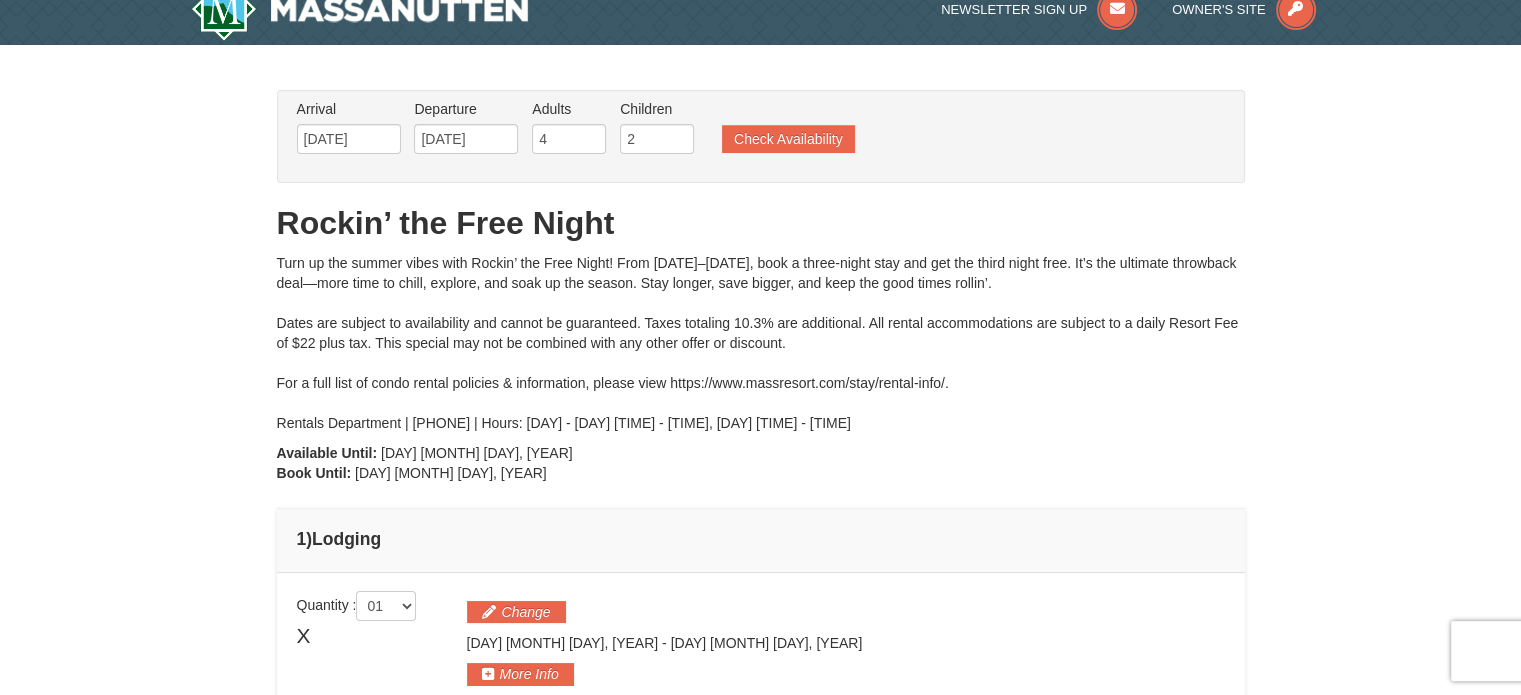 scroll, scrollTop: 24, scrollLeft: 0, axis: vertical 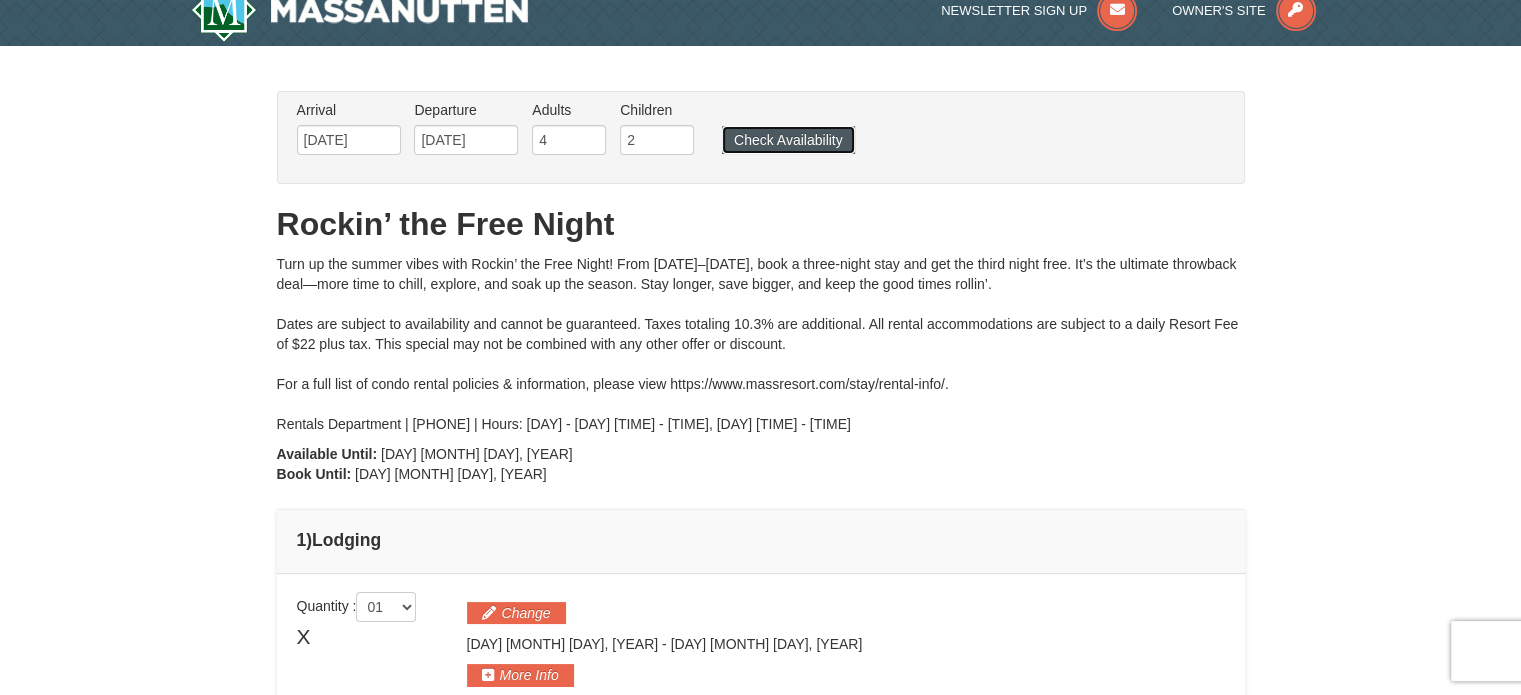 click on "Check Availability" at bounding box center [788, 140] 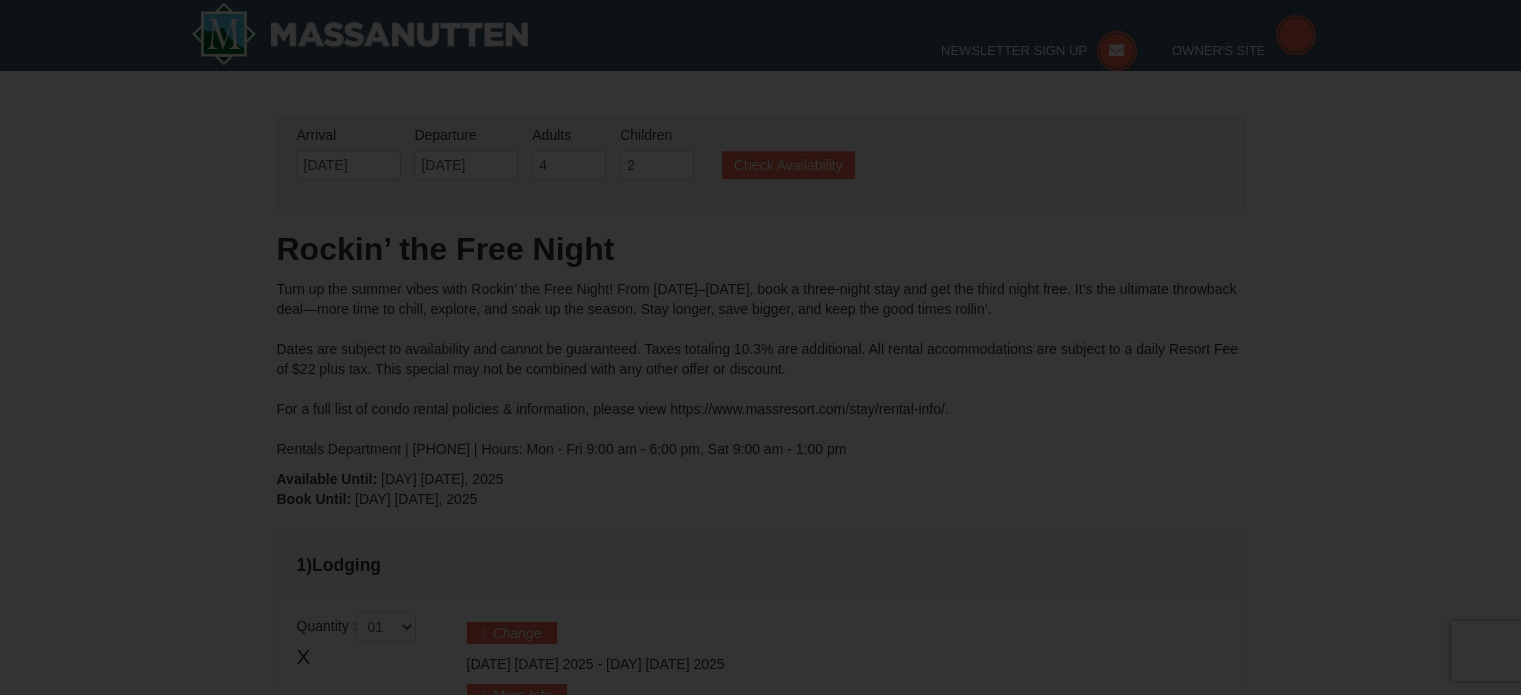 scroll, scrollTop: 220, scrollLeft: 0, axis: vertical 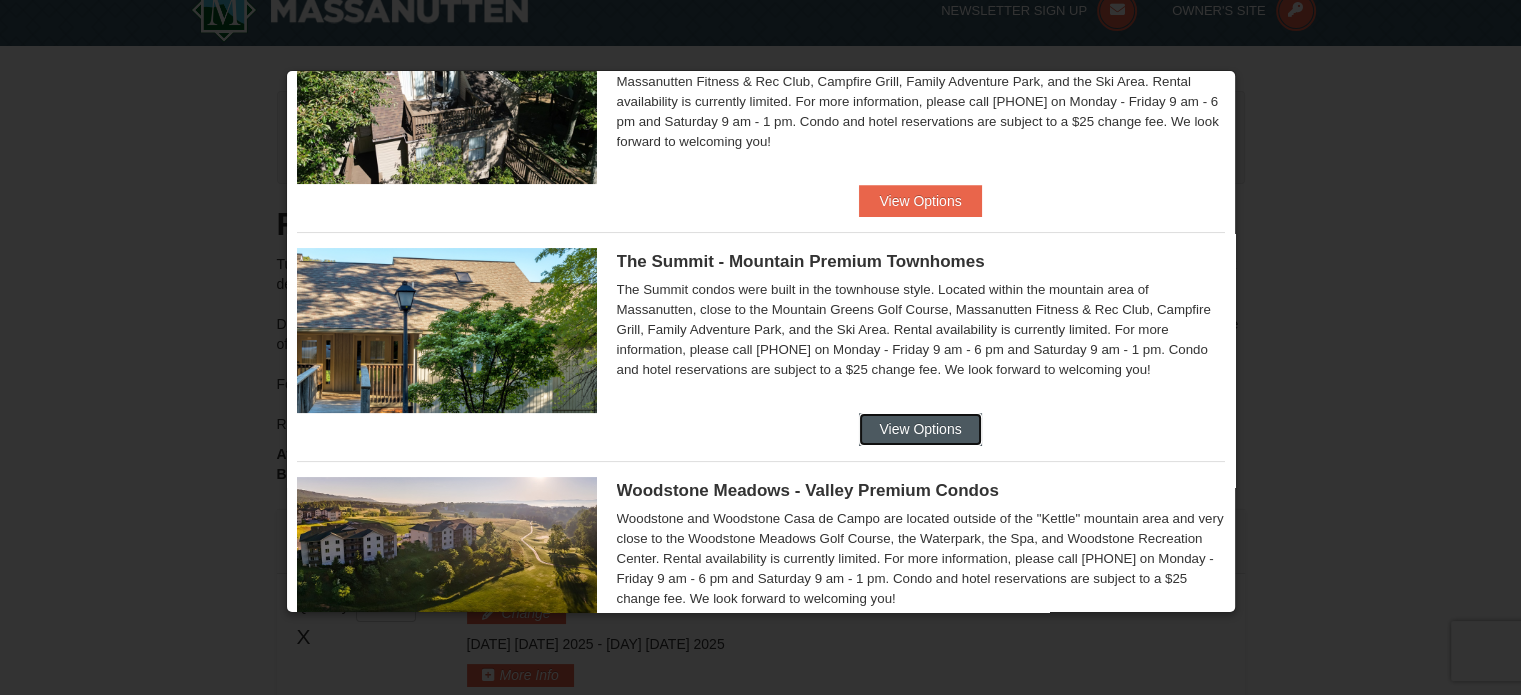 click on "View Options" at bounding box center (920, 429) 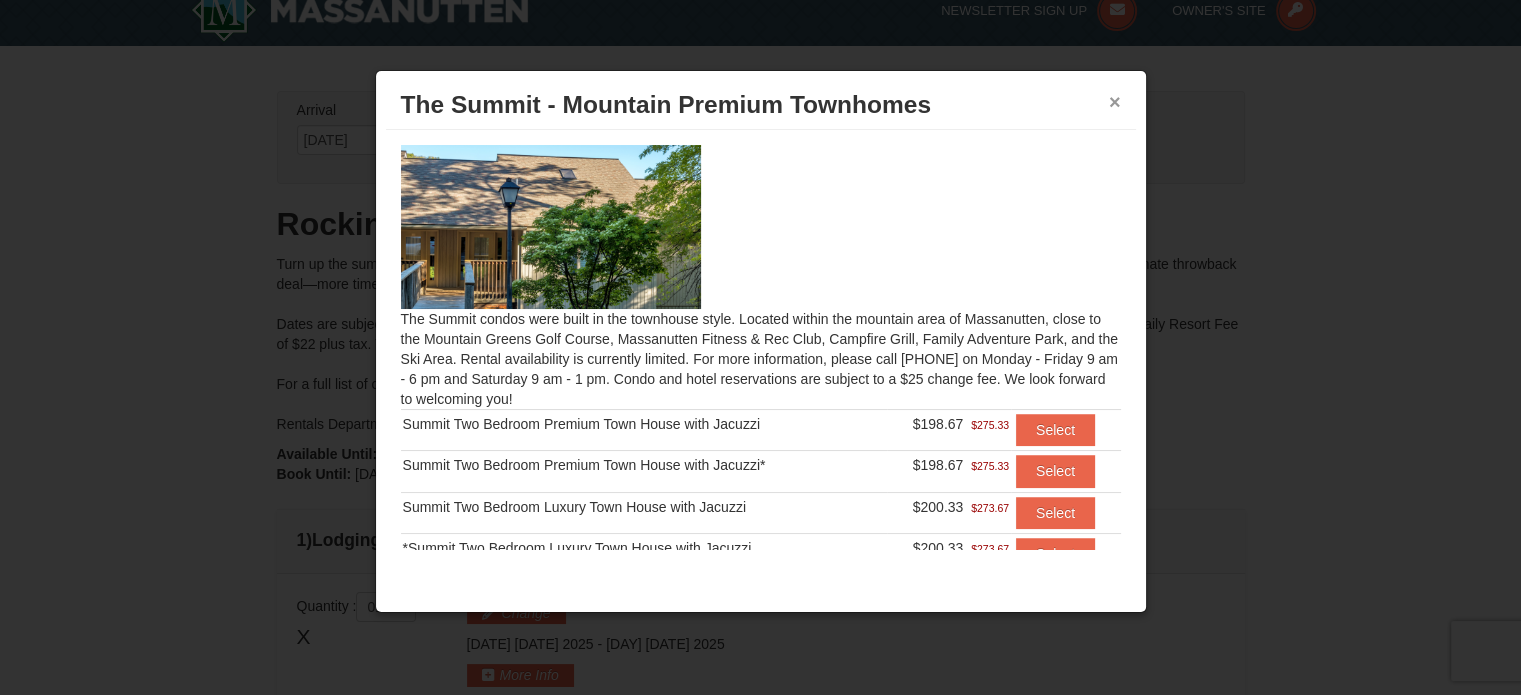 click on "×" at bounding box center [1115, 102] 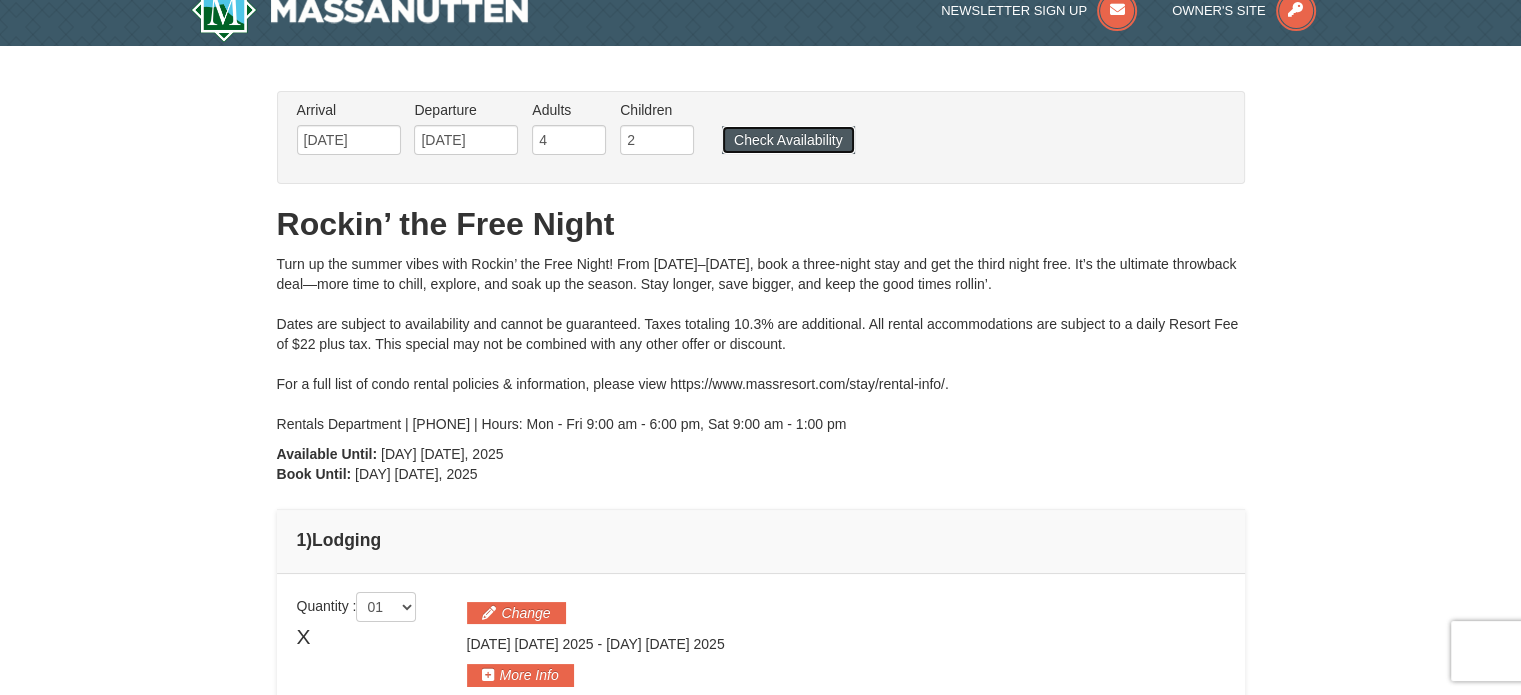 click on "Check Availability" at bounding box center [788, 140] 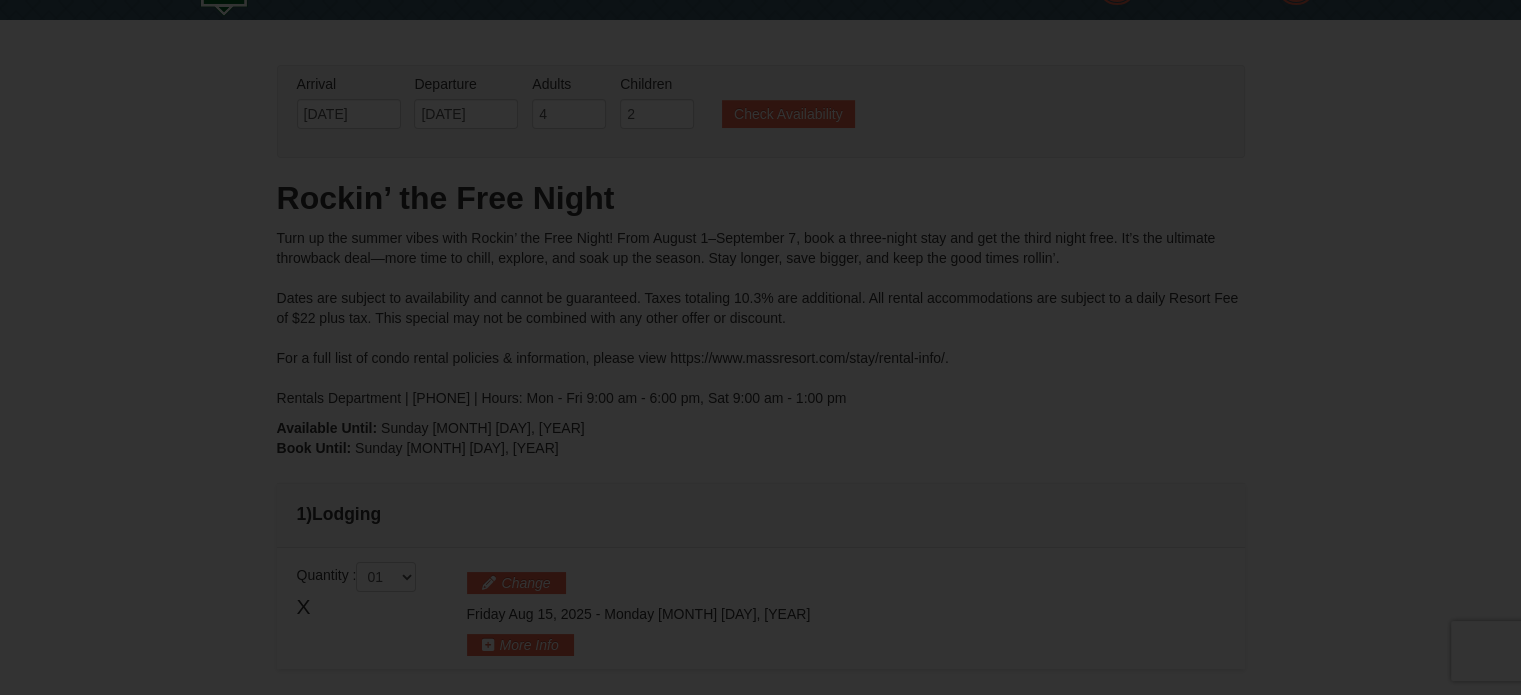 scroll, scrollTop: 104, scrollLeft: 0, axis: vertical 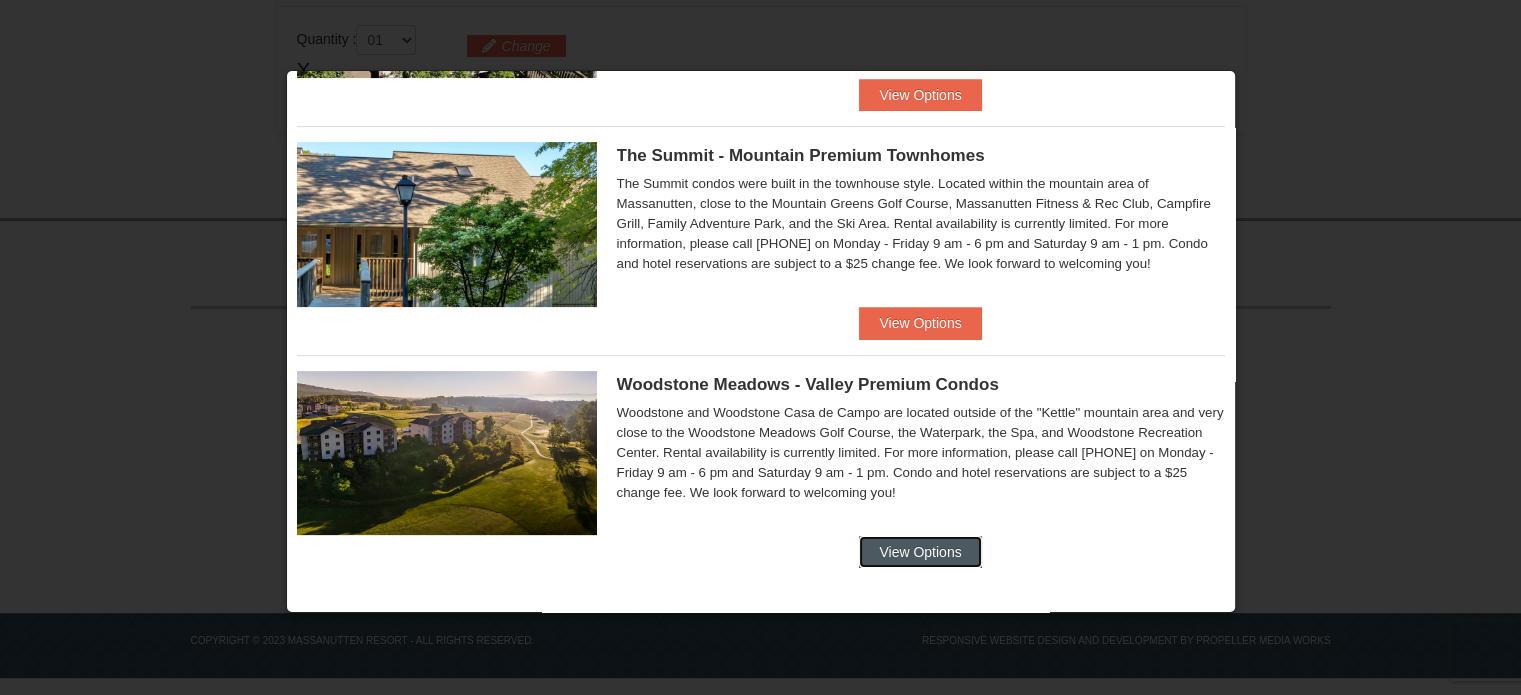 click on "View Options" at bounding box center (920, 552) 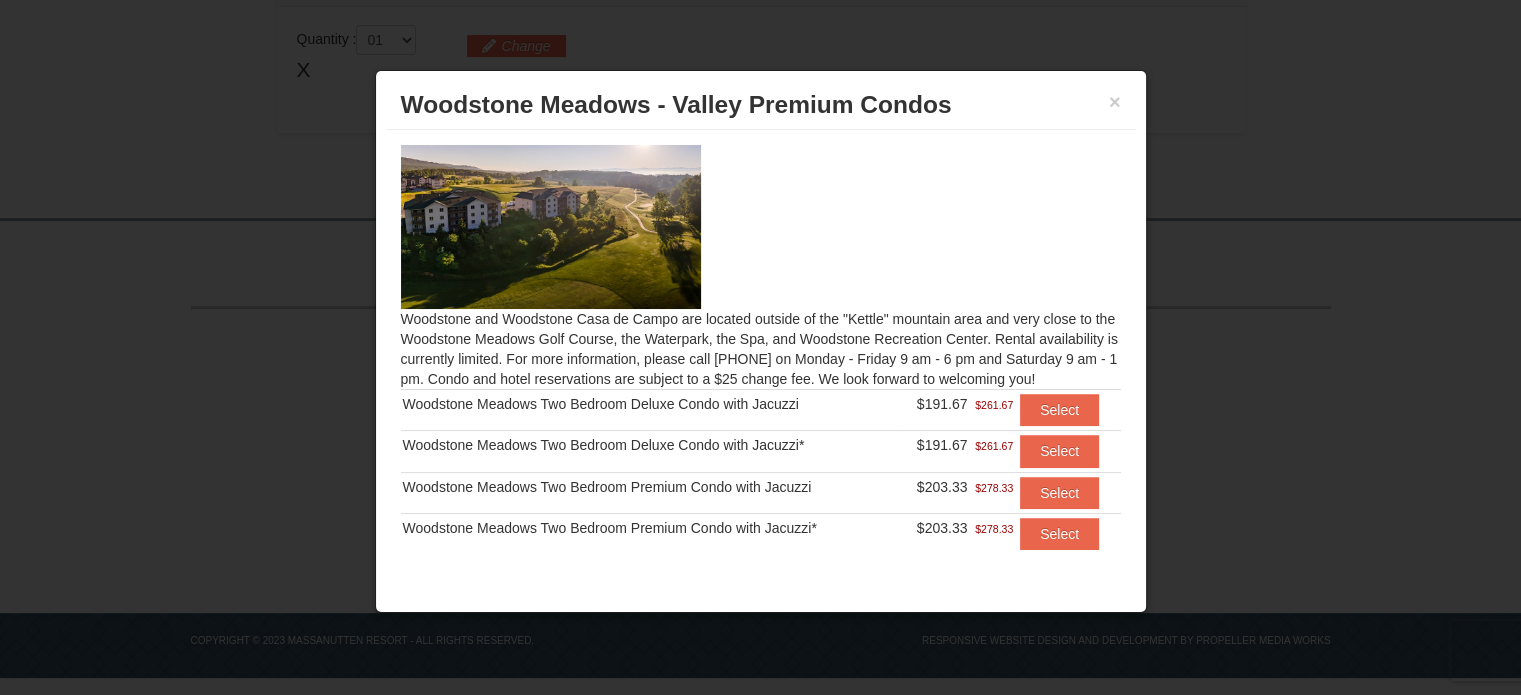 scroll, scrollTop: 57, scrollLeft: 0, axis: vertical 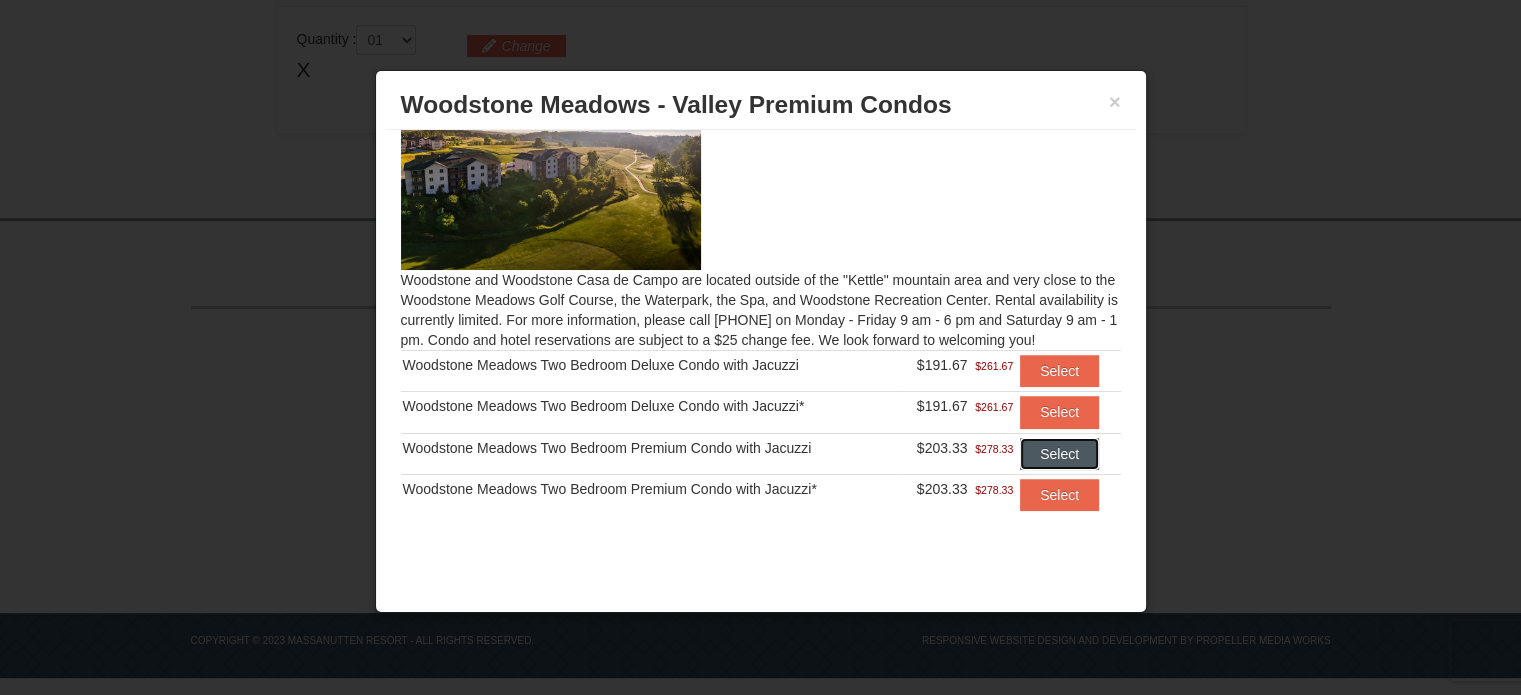 click on "Select" at bounding box center (1059, 454) 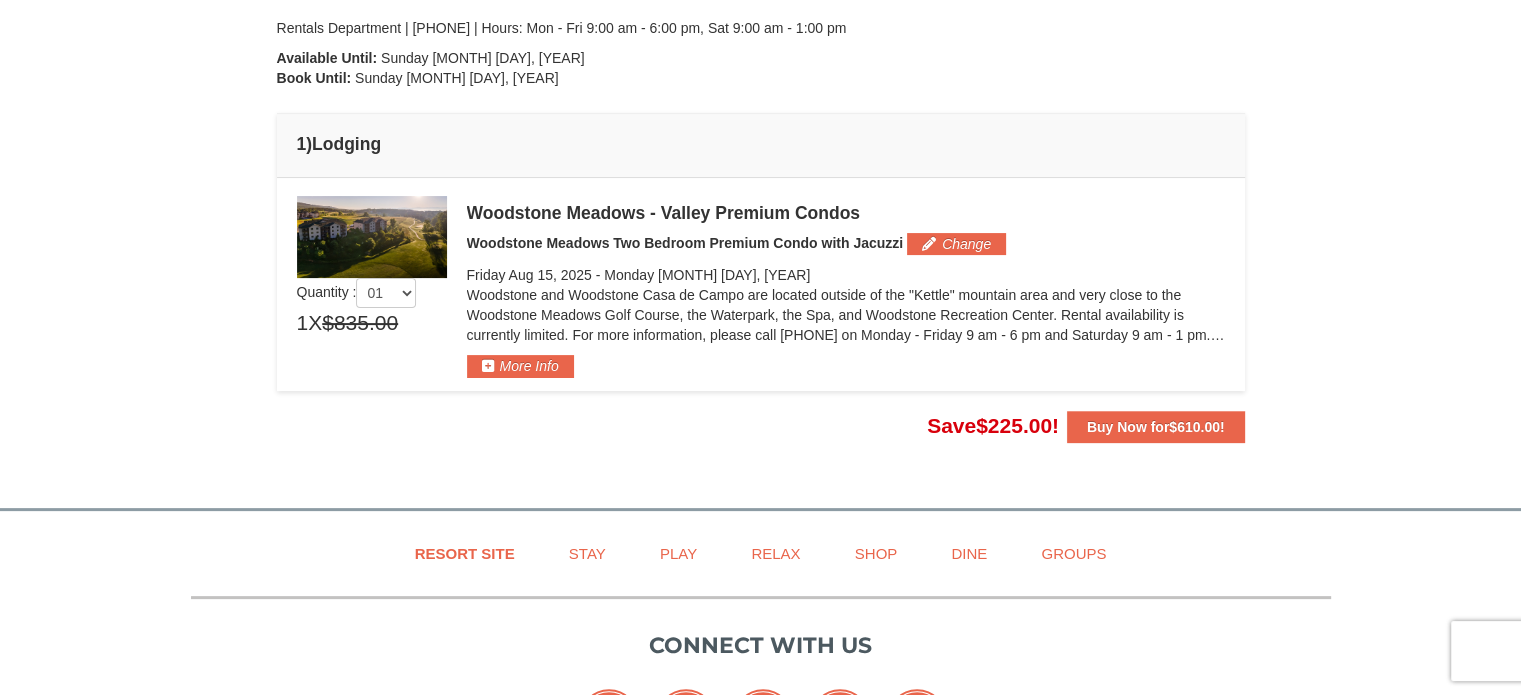 scroll, scrollTop: 0, scrollLeft: 0, axis: both 